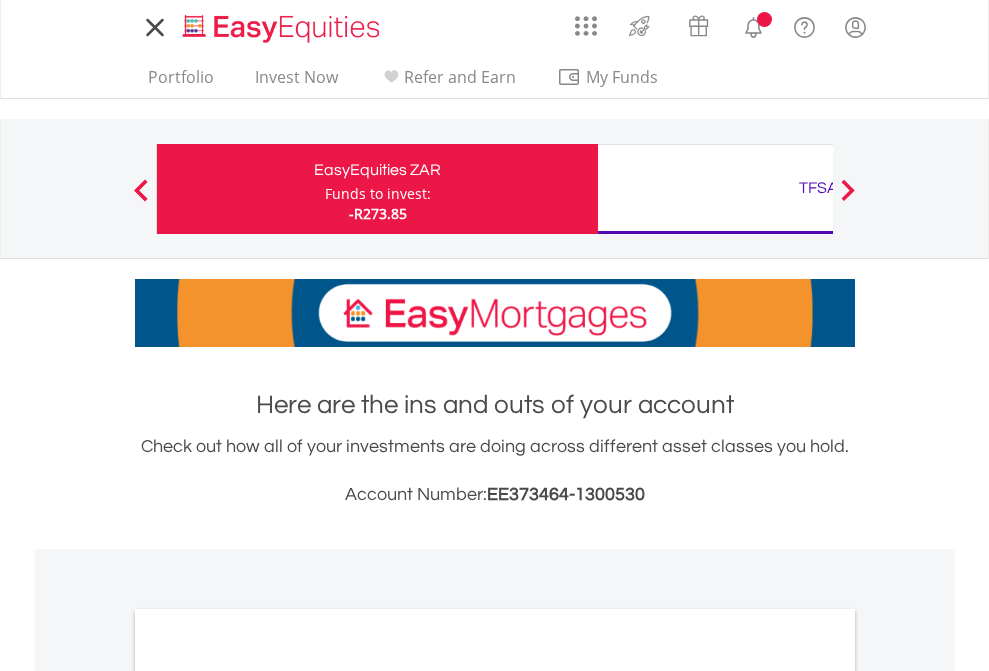 scroll, scrollTop: 0, scrollLeft: 0, axis: both 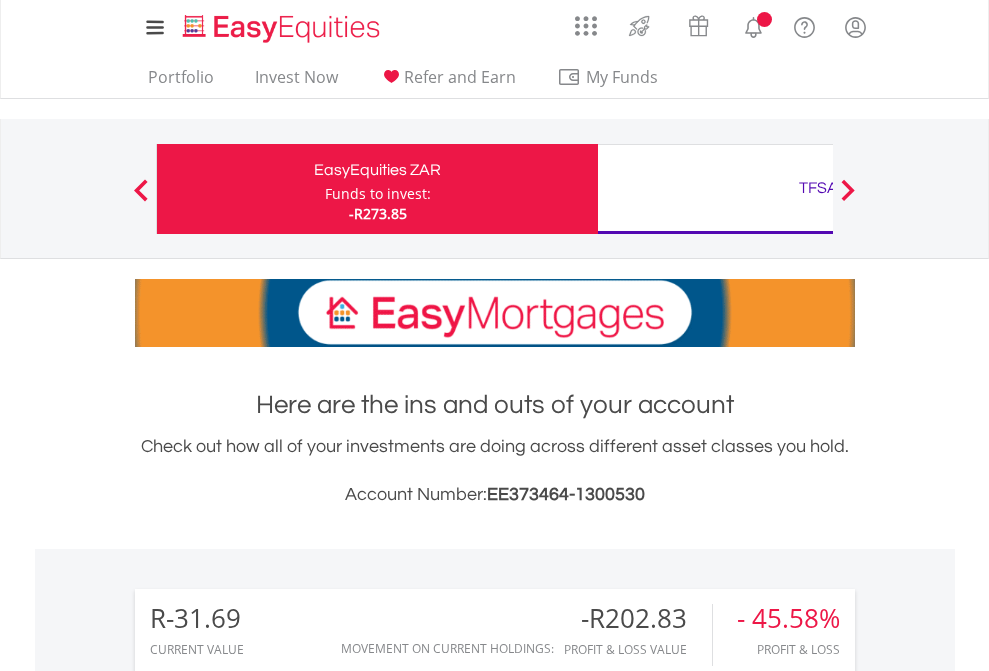 click on "Funds to invest:" at bounding box center (378, 194) 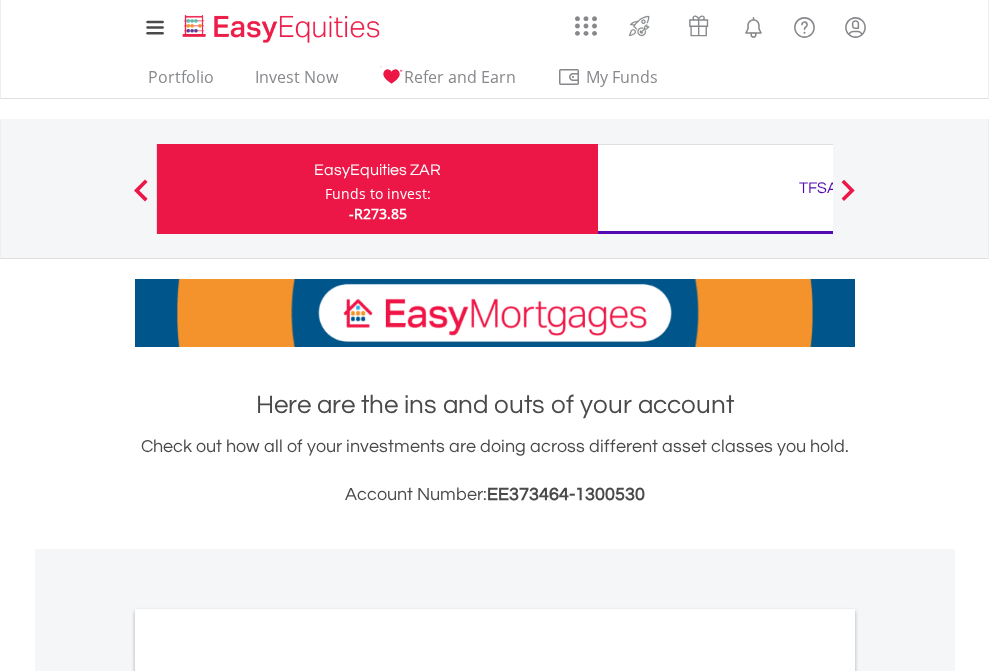 scroll, scrollTop: 0, scrollLeft: 0, axis: both 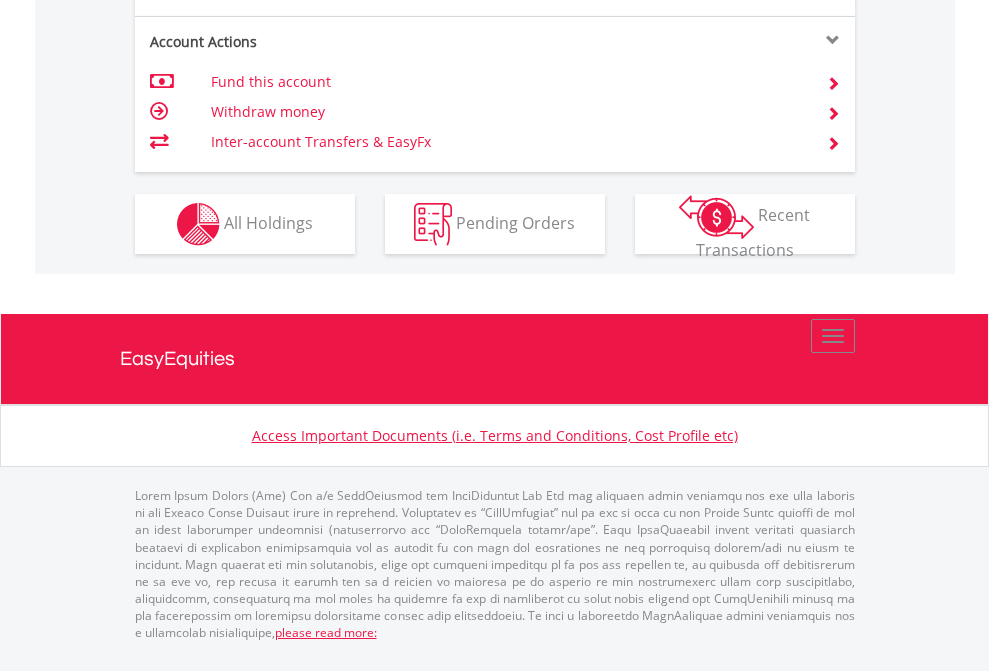 click on "Investment types" at bounding box center [706, -337] 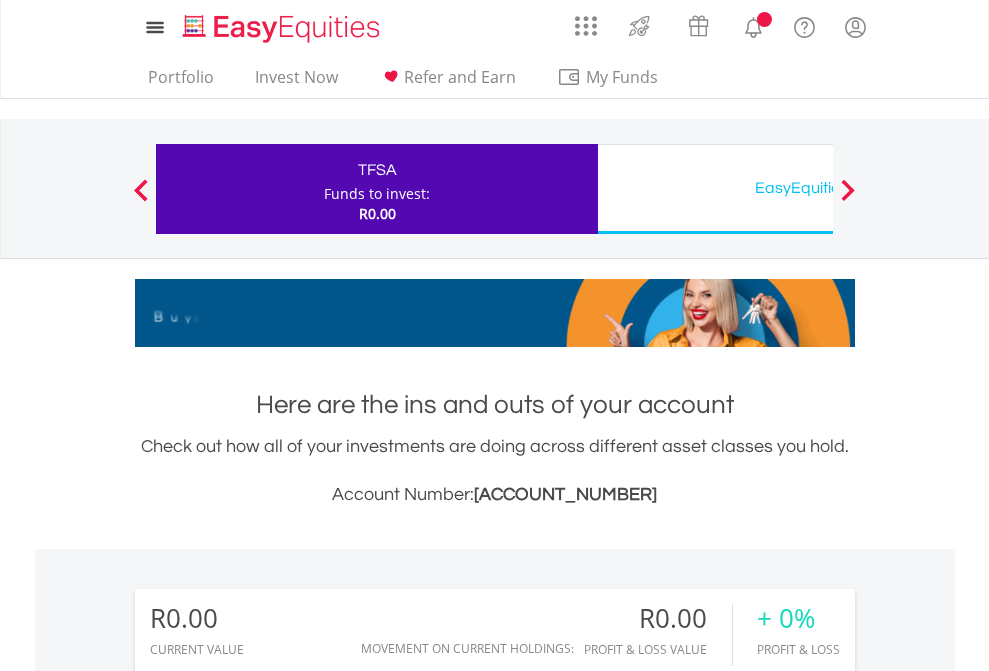 scroll, scrollTop: 0, scrollLeft: 0, axis: both 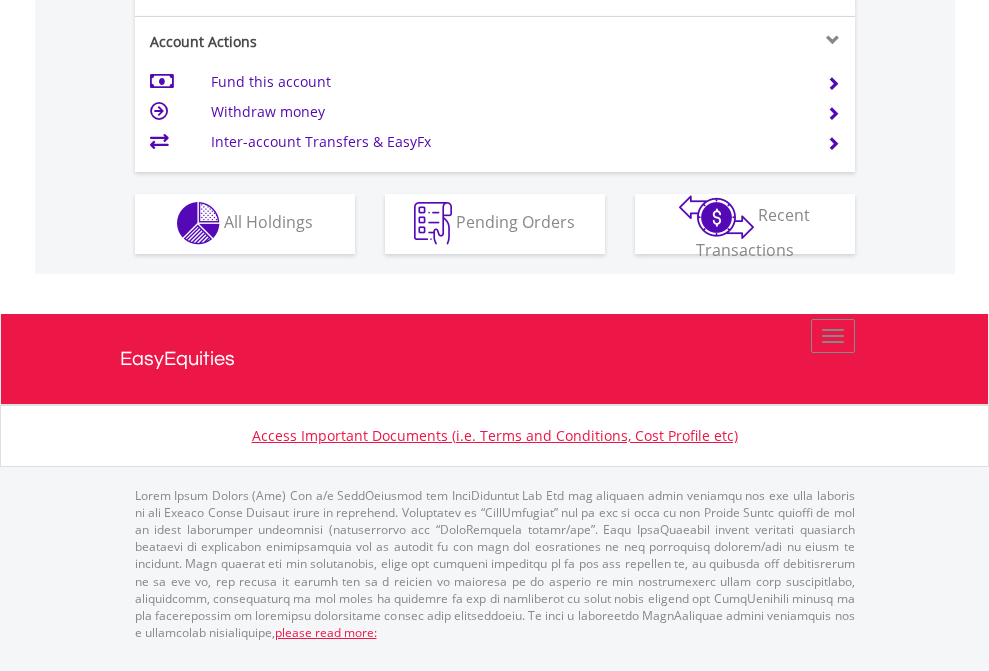 click on "Investment types" at bounding box center [706, -353] 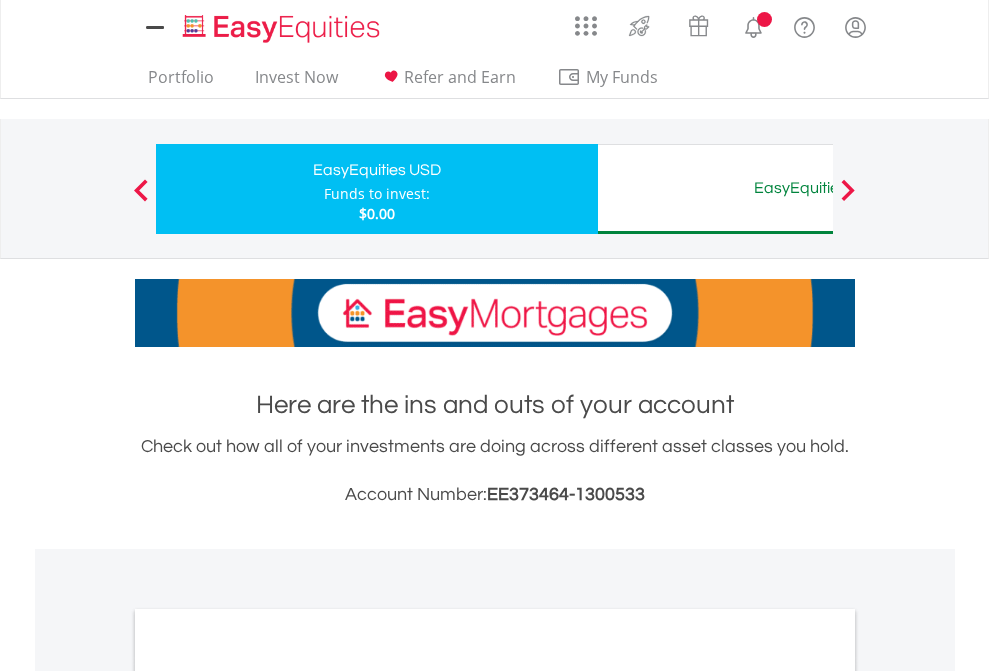 scroll, scrollTop: 0, scrollLeft: 0, axis: both 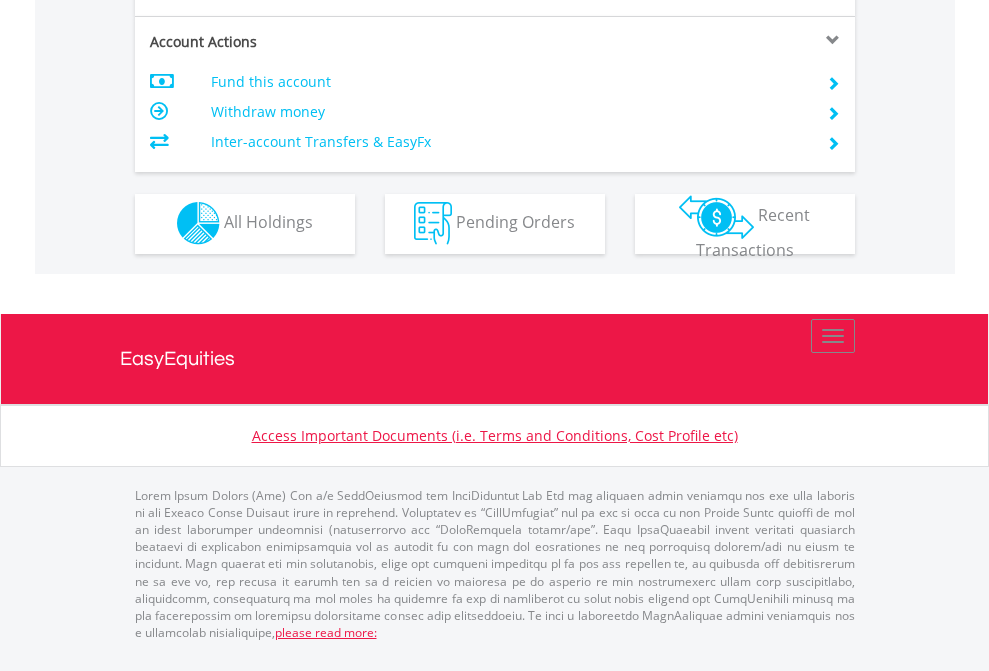 click on "Investment types" at bounding box center (706, -353) 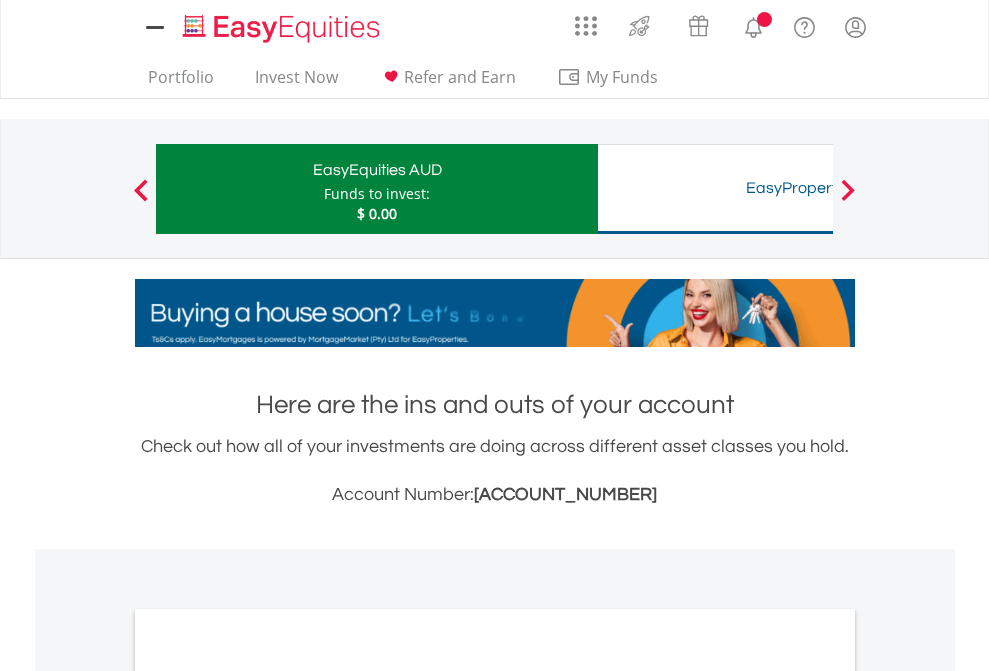scroll, scrollTop: 0, scrollLeft: 0, axis: both 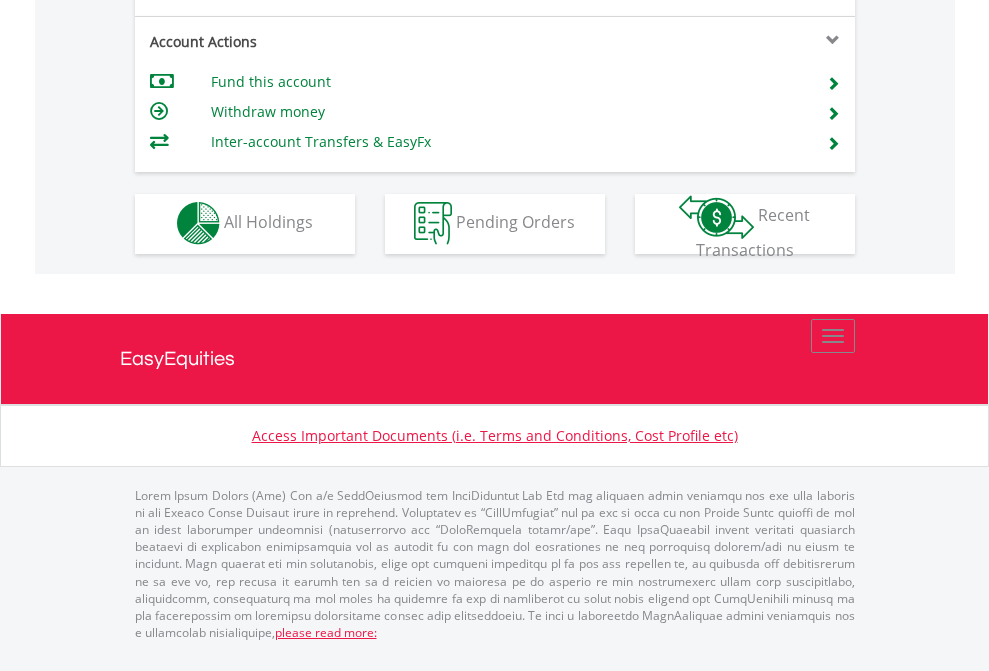 click on "Investment types" at bounding box center [706, -353] 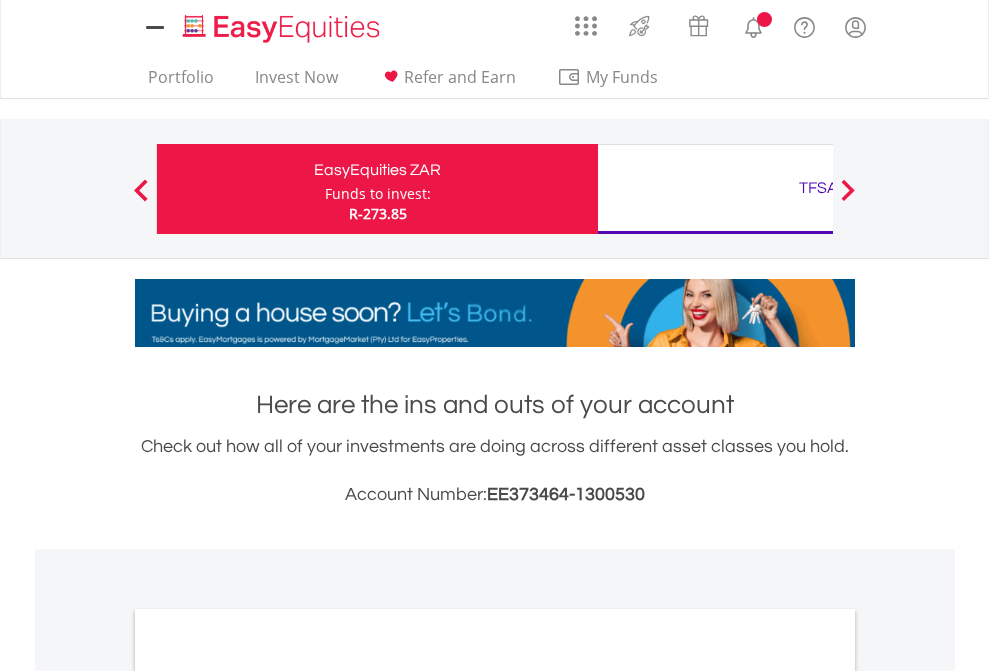 scroll, scrollTop: 0, scrollLeft: 0, axis: both 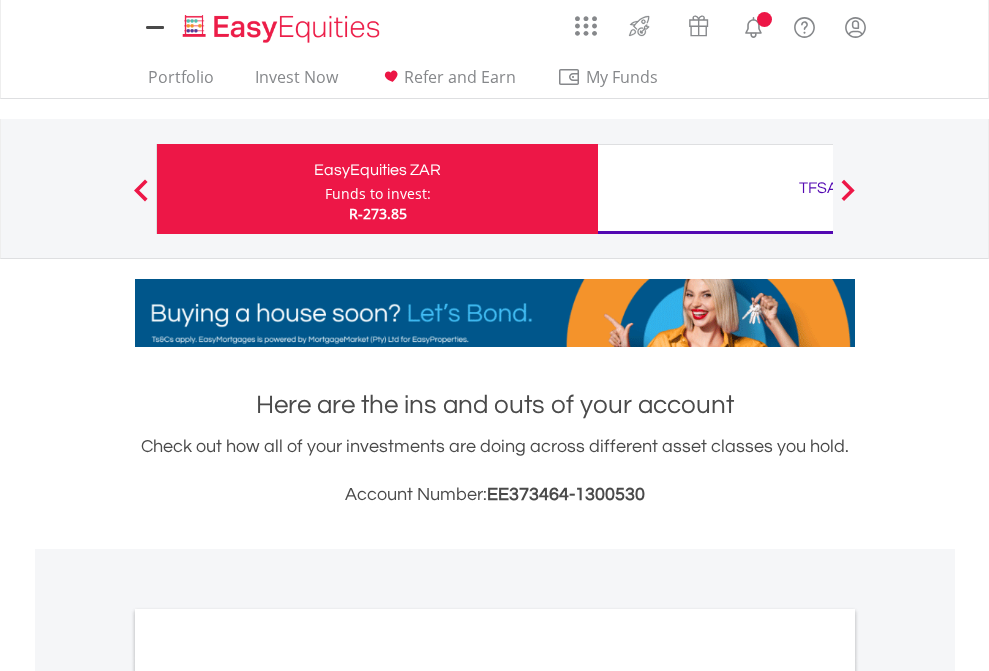click on "All Holdings" at bounding box center [268, 1096] 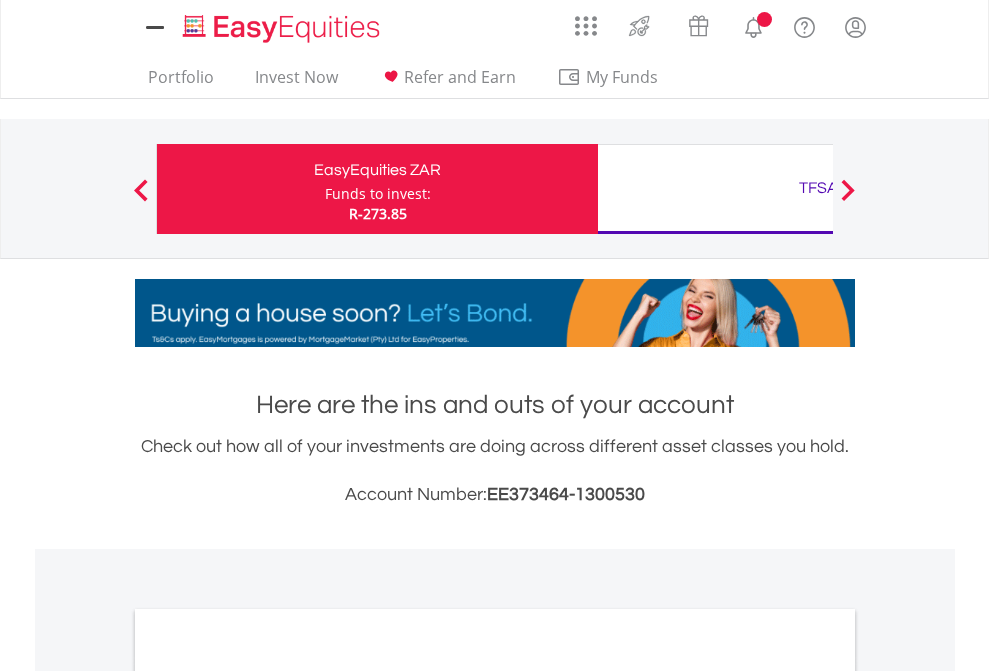 scroll, scrollTop: 1202, scrollLeft: 0, axis: vertical 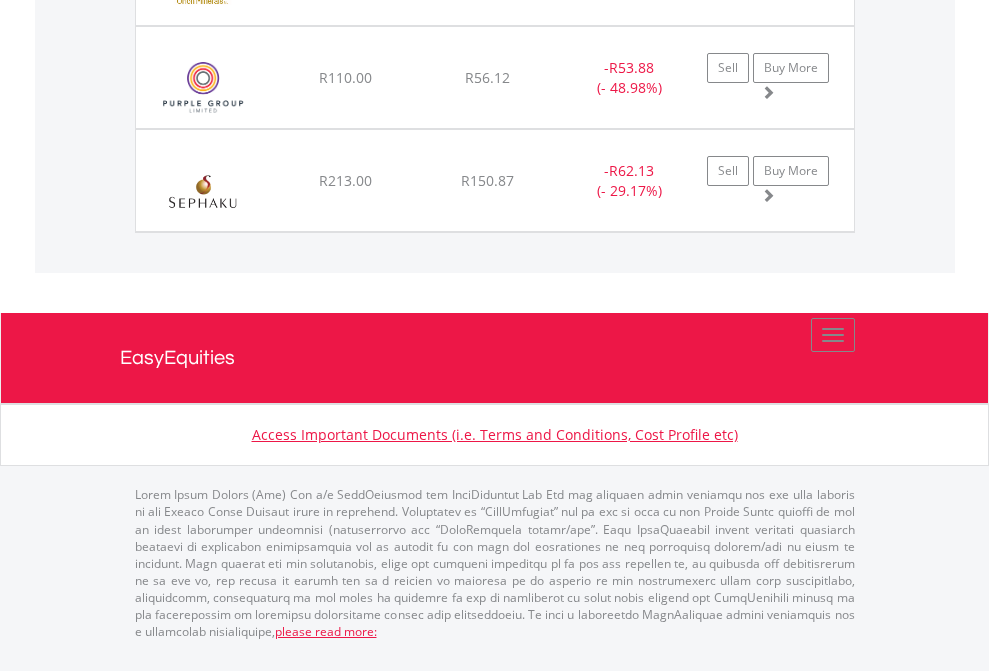 click on "TFSA" at bounding box center (818, -1648) 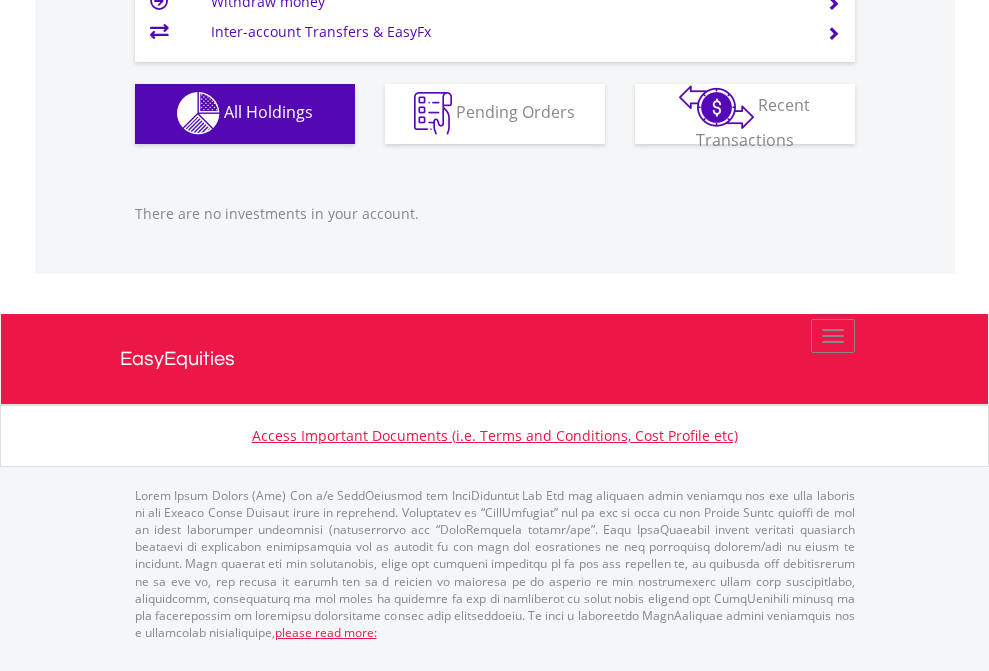 scroll, scrollTop: 1980, scrollLeft: 0, axis: vertical 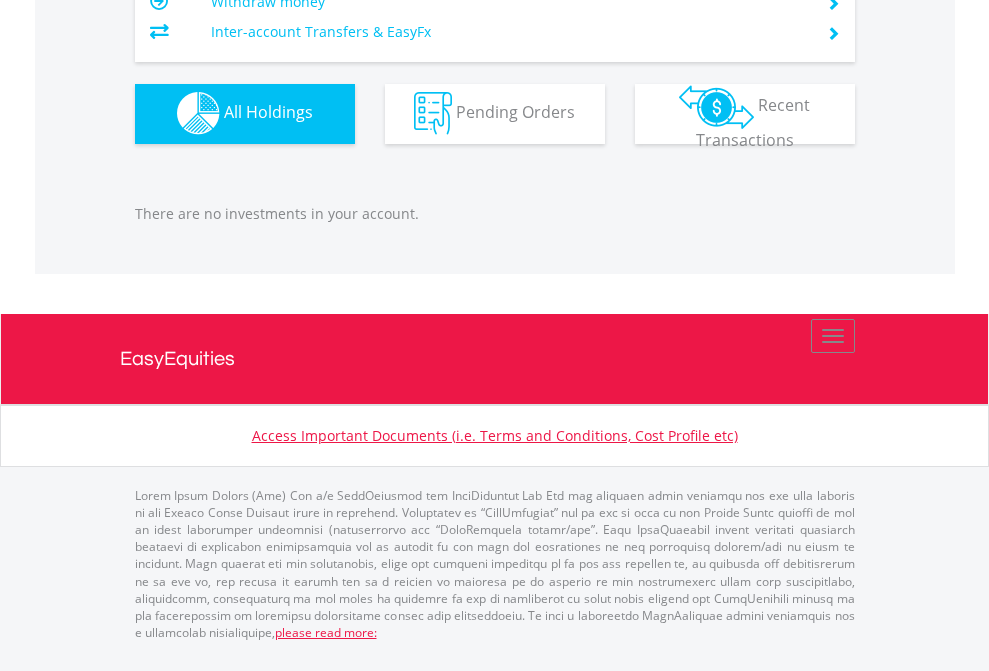 click on "EasyEquities AUD" at bounding box center [818, -1142] 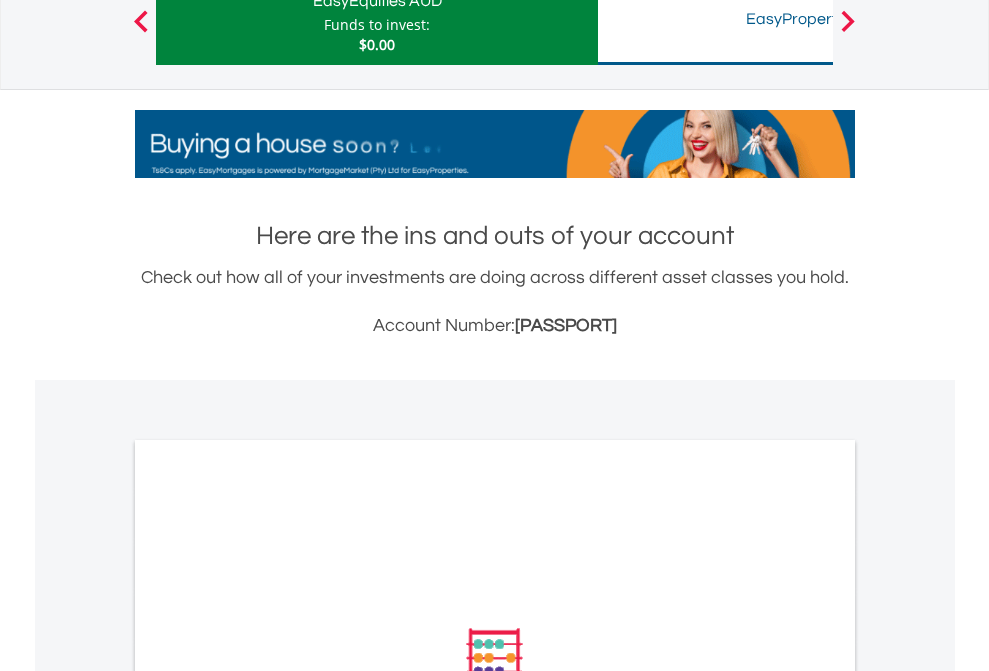 click on "All Holdings" at bounding box center [268, 927] 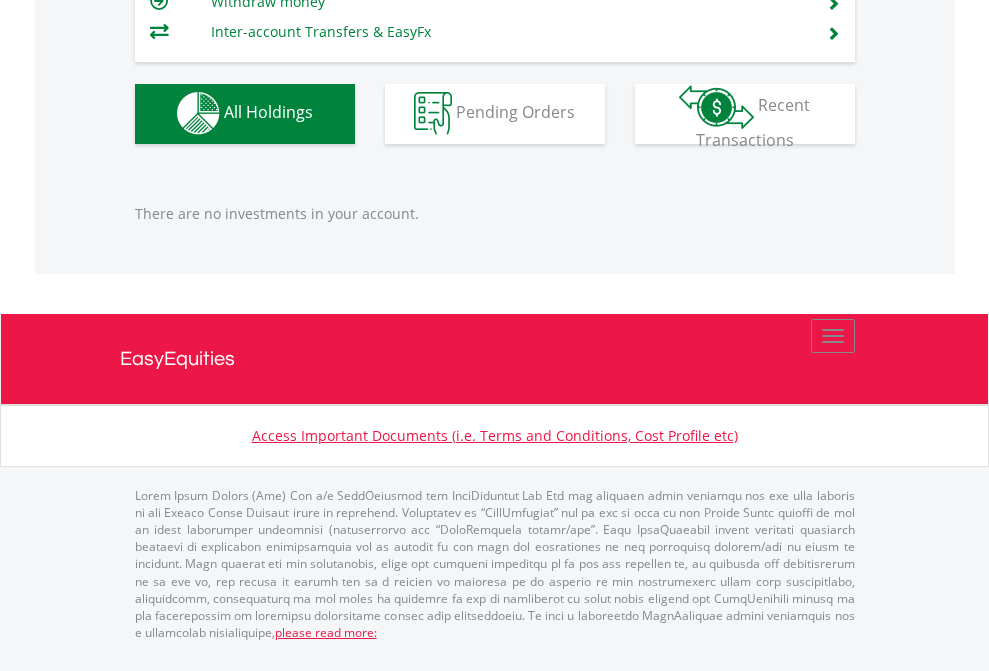 scroll, scrollTop: 1980, scrollLeft: 0, axis: vertical 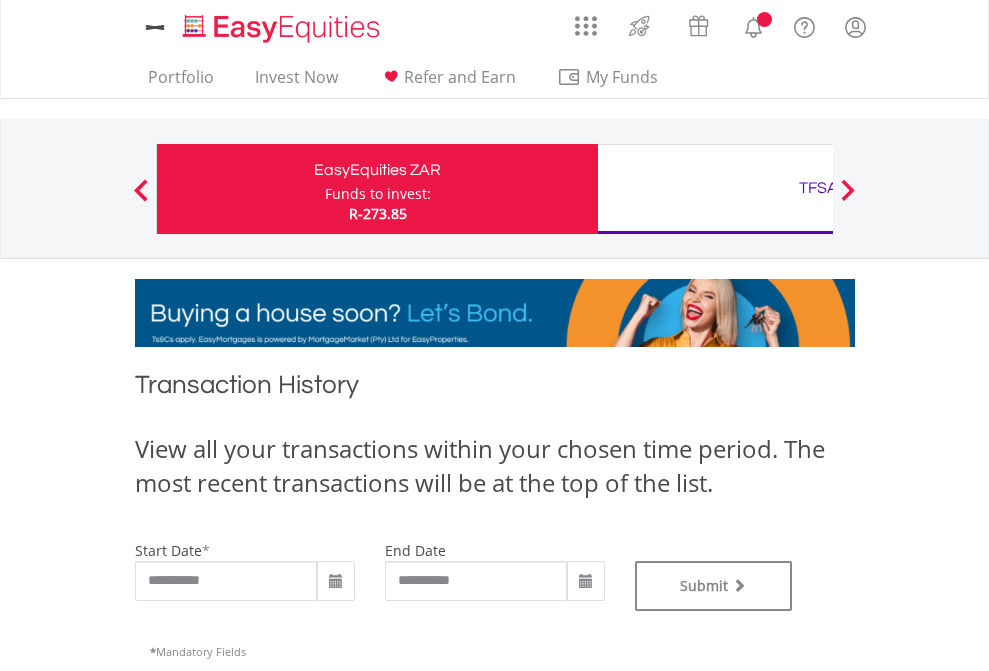 type on "**********" 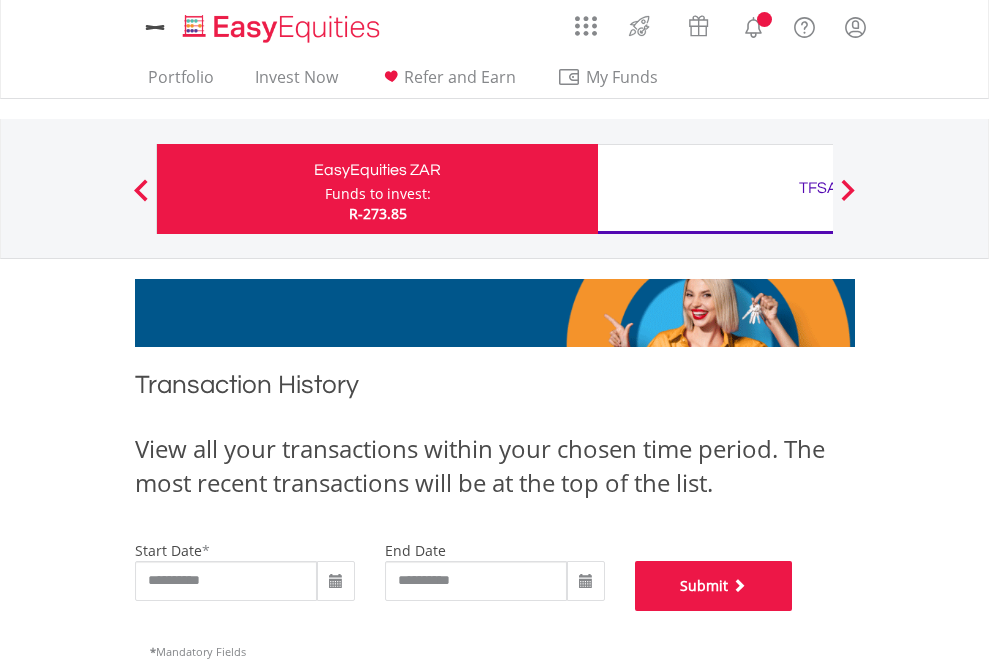 click on "Submit" at bounding box center [714, 586] 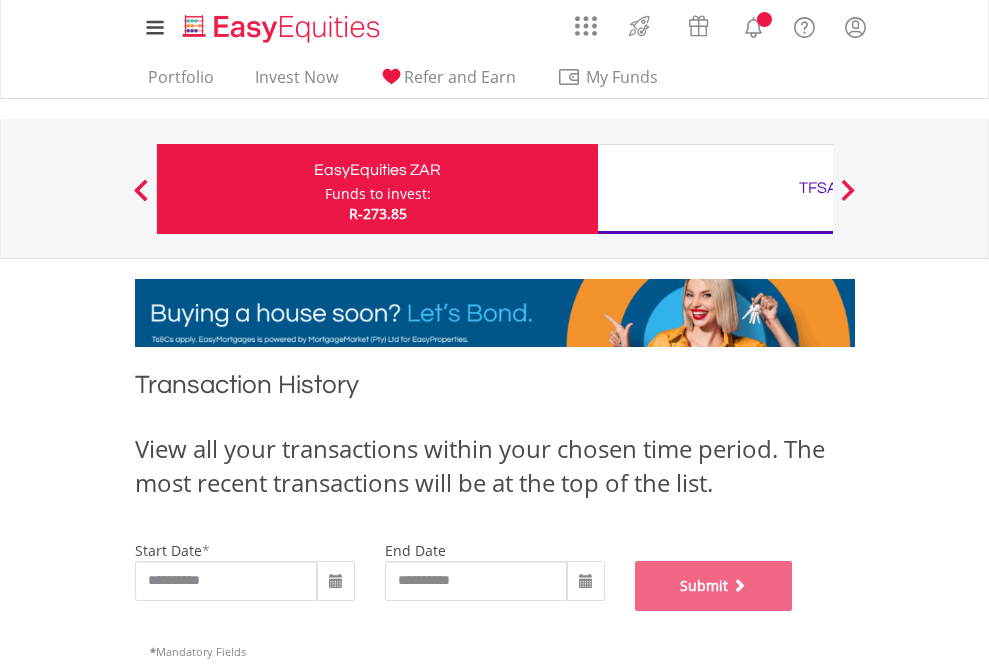 scroll, scrollTop: 811, scrollLeft: 0, axis: vertical 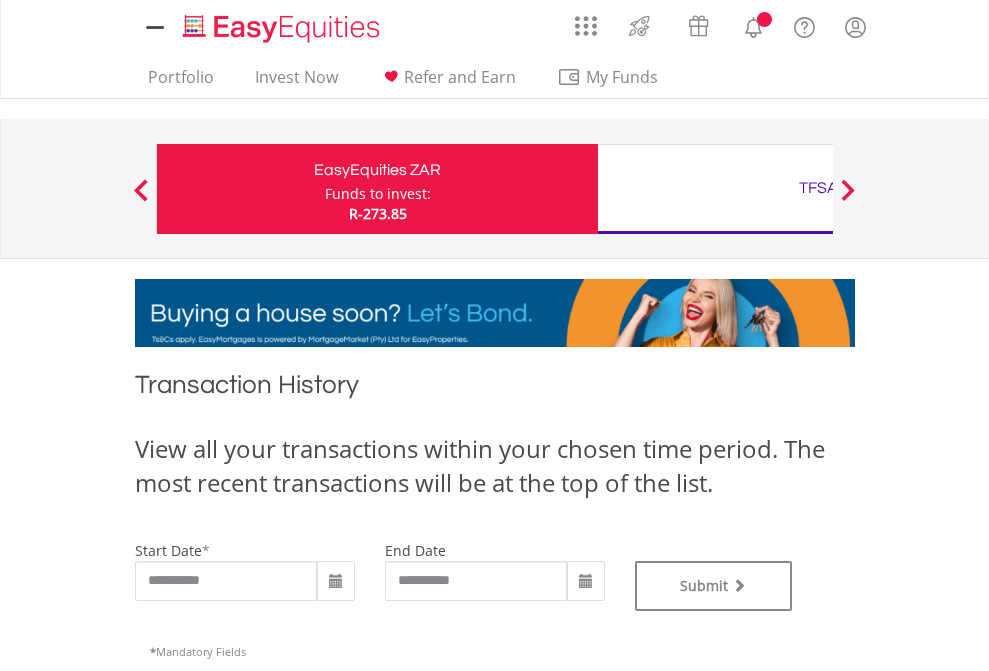 click on "TFSA" at bounding box center [818, 188] 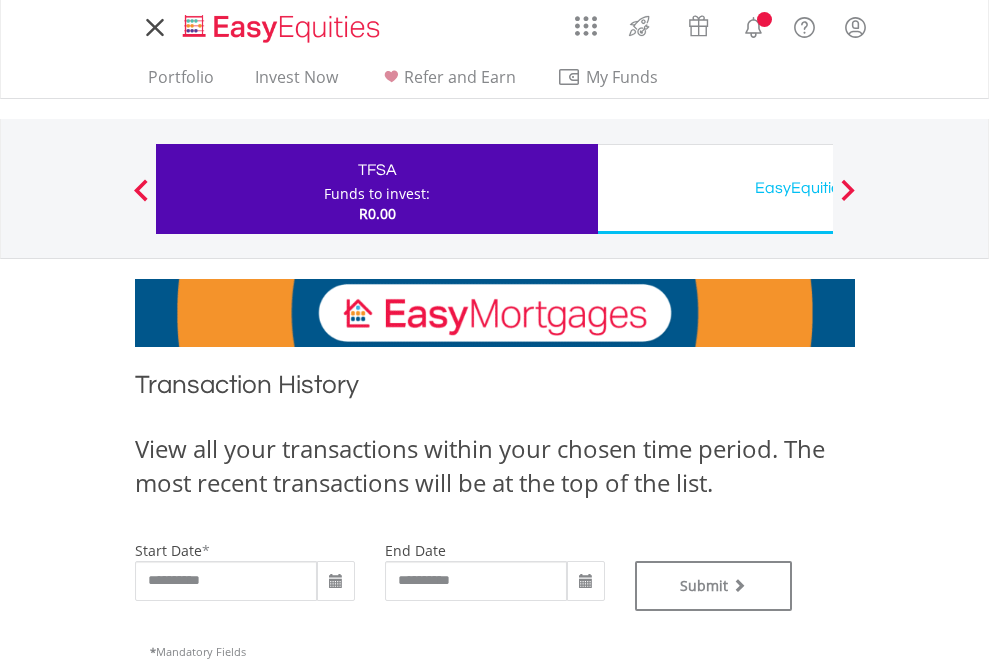 scroll, scrollTop: 0, scrollLeft: 0, axis: both 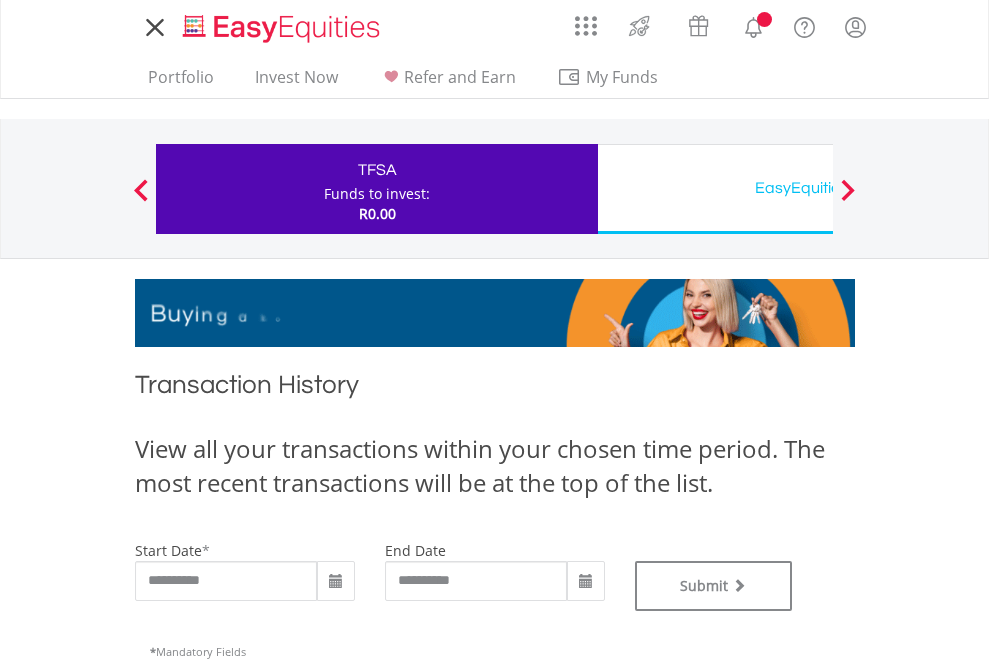 type on "**********" 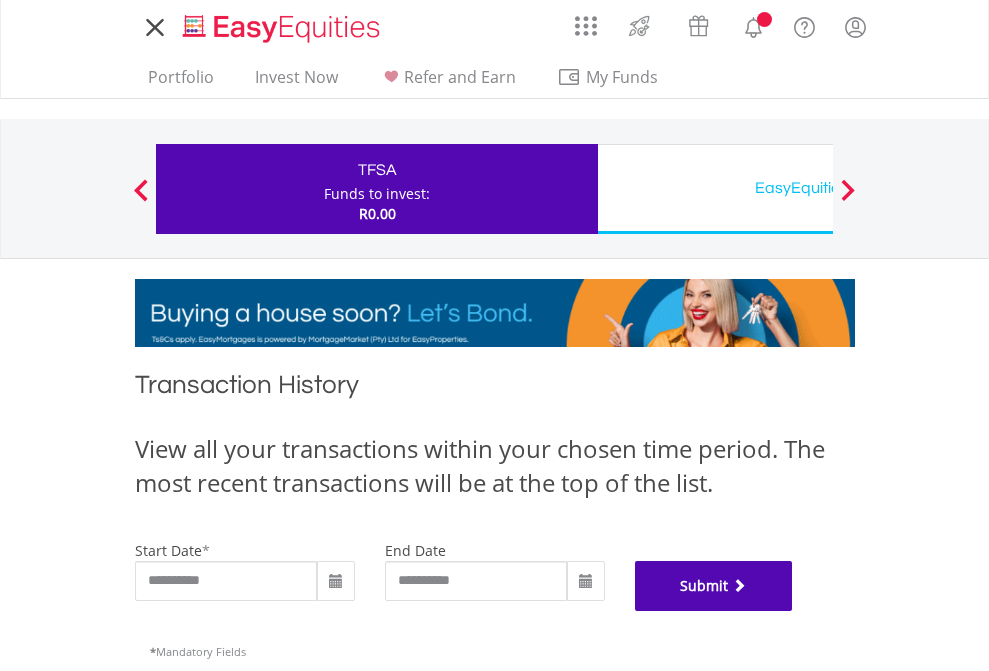 click on "Submit" at bounding box center [714, 586] 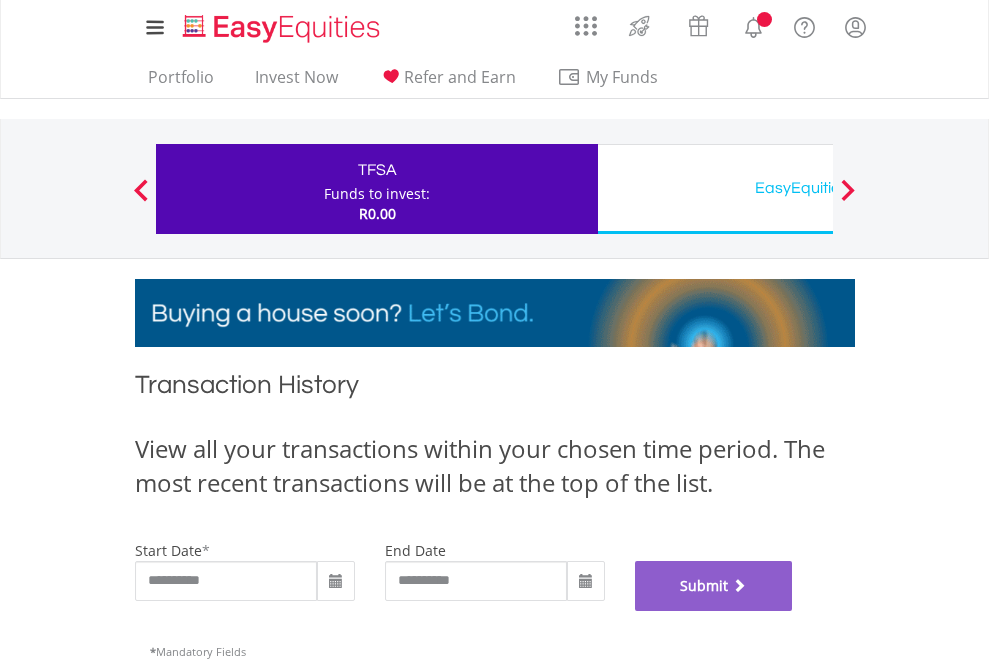 scroll, scrollTop: 811, scrollLeft: 0, axis: vertical 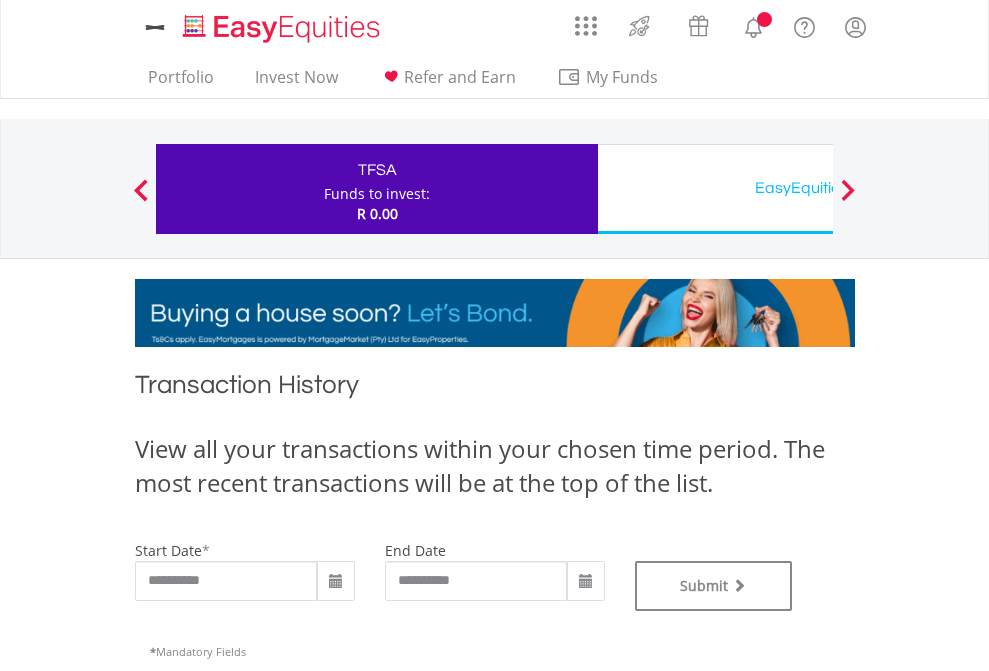 click on "EasyEquities USD" at bounding box center (818, 188) 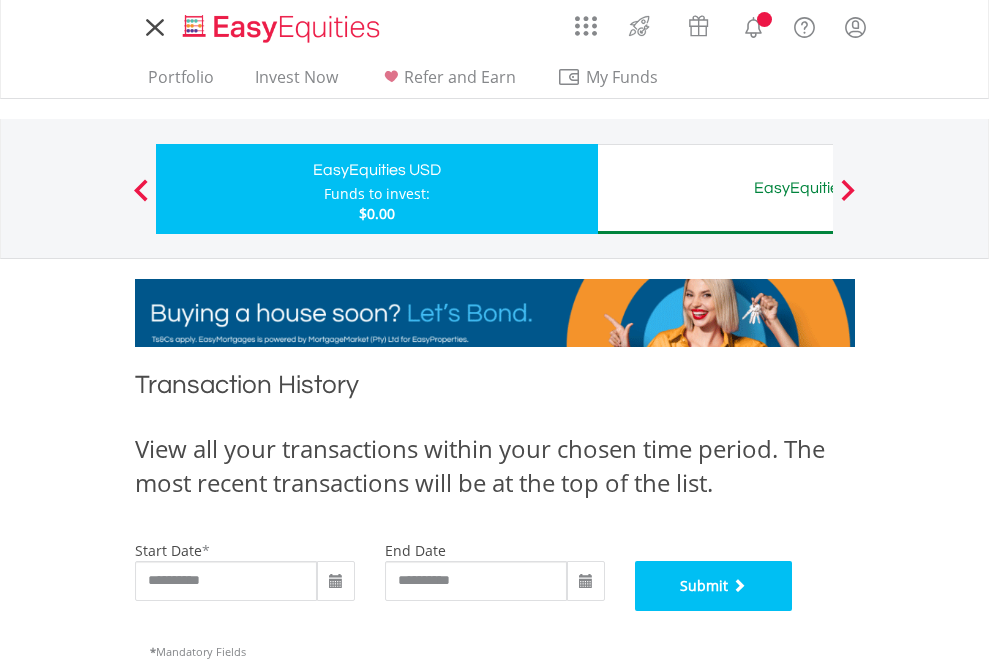 click on "Submit" at bounding box center (714, 586) 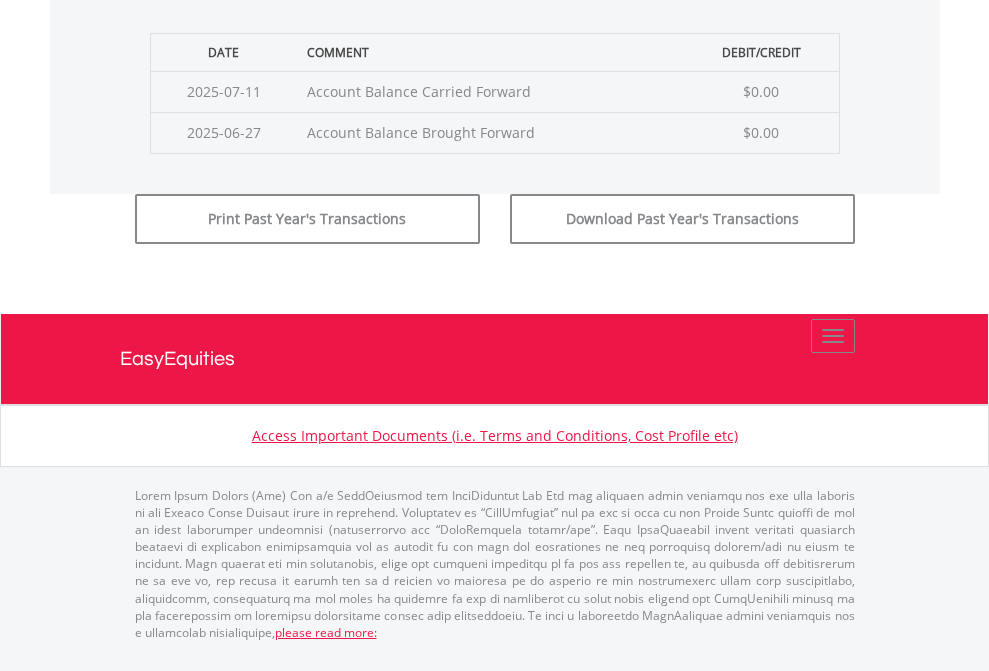 scroll, scrollTop: 811, scrollLeft: 0, axis: vertical 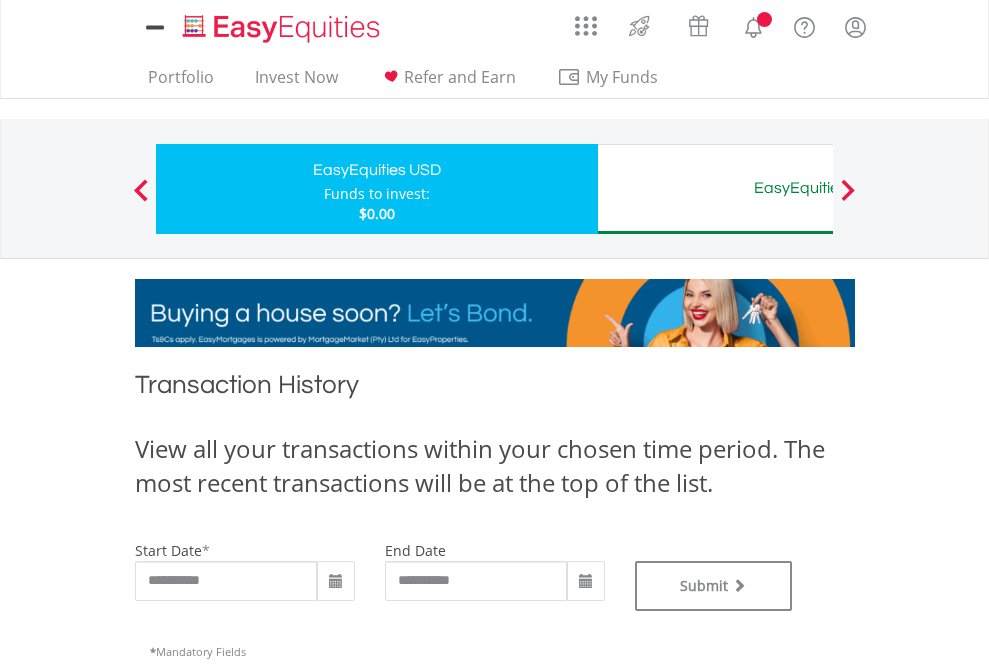 click on "EasyEquities AUD" at bounding box center (818, 188) 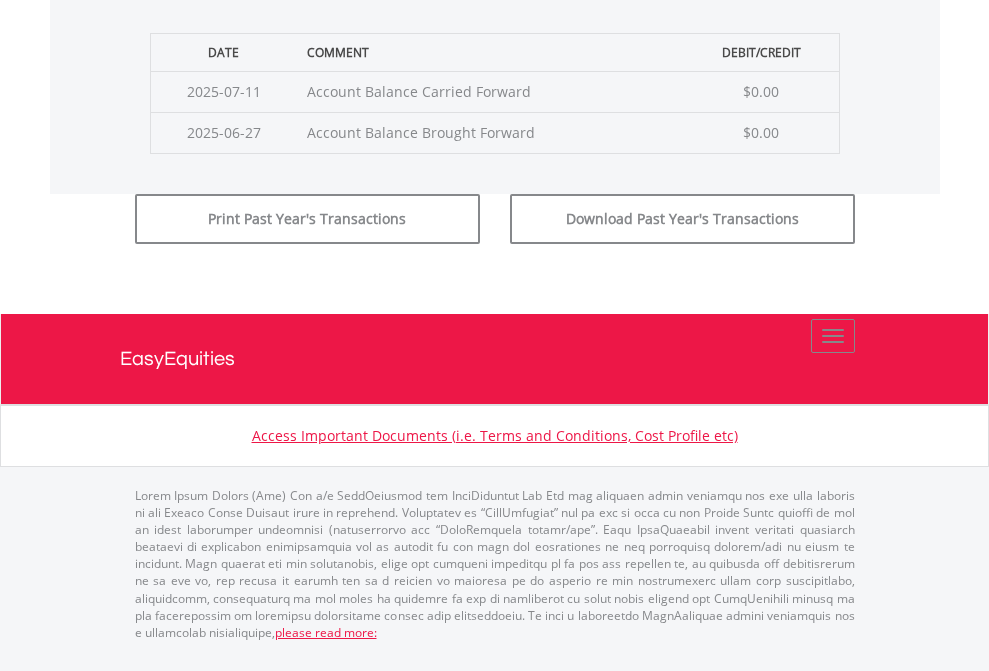 click on "Submit" at bounding box center (714, -183) 